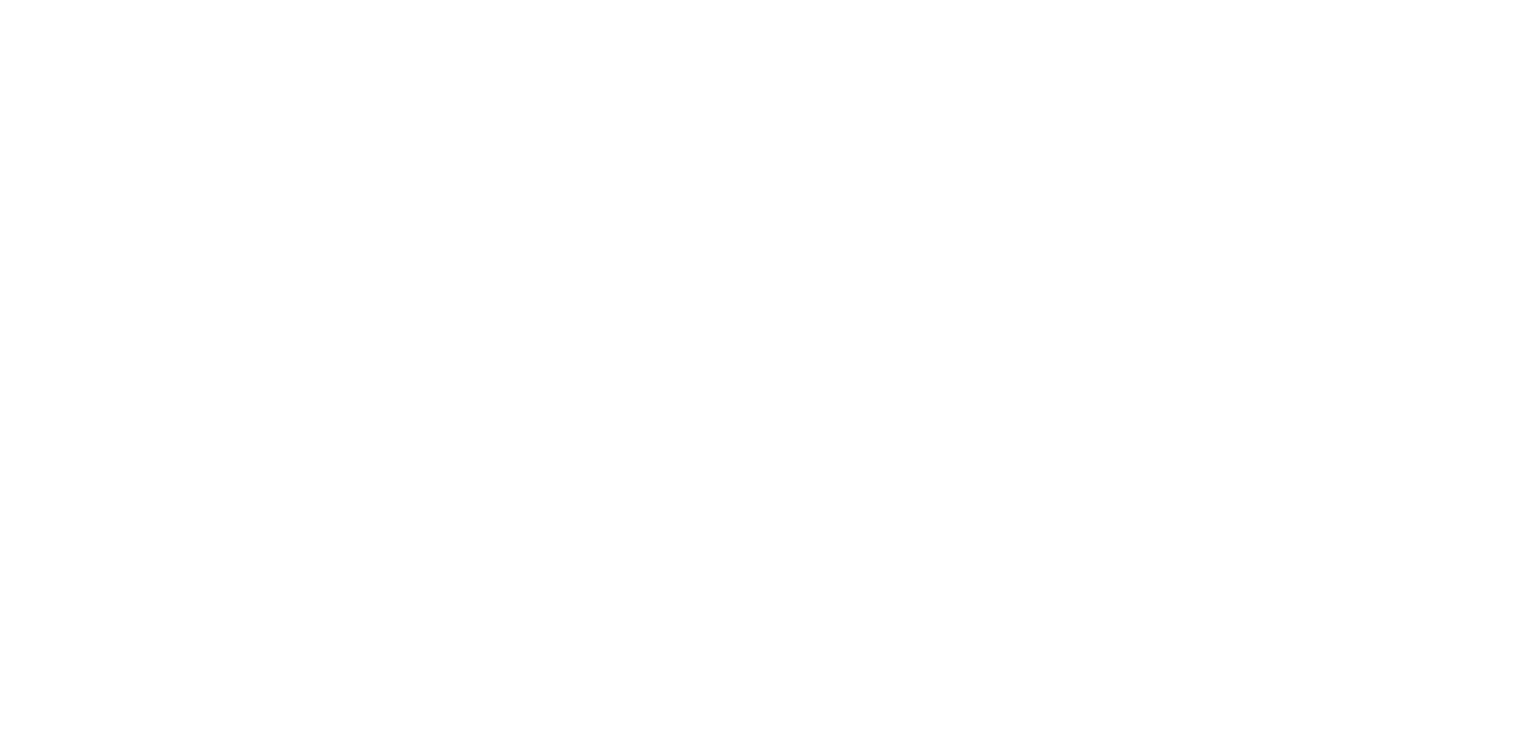 scroll, scrollTop: 0, scrollLeft: 0, axis: both 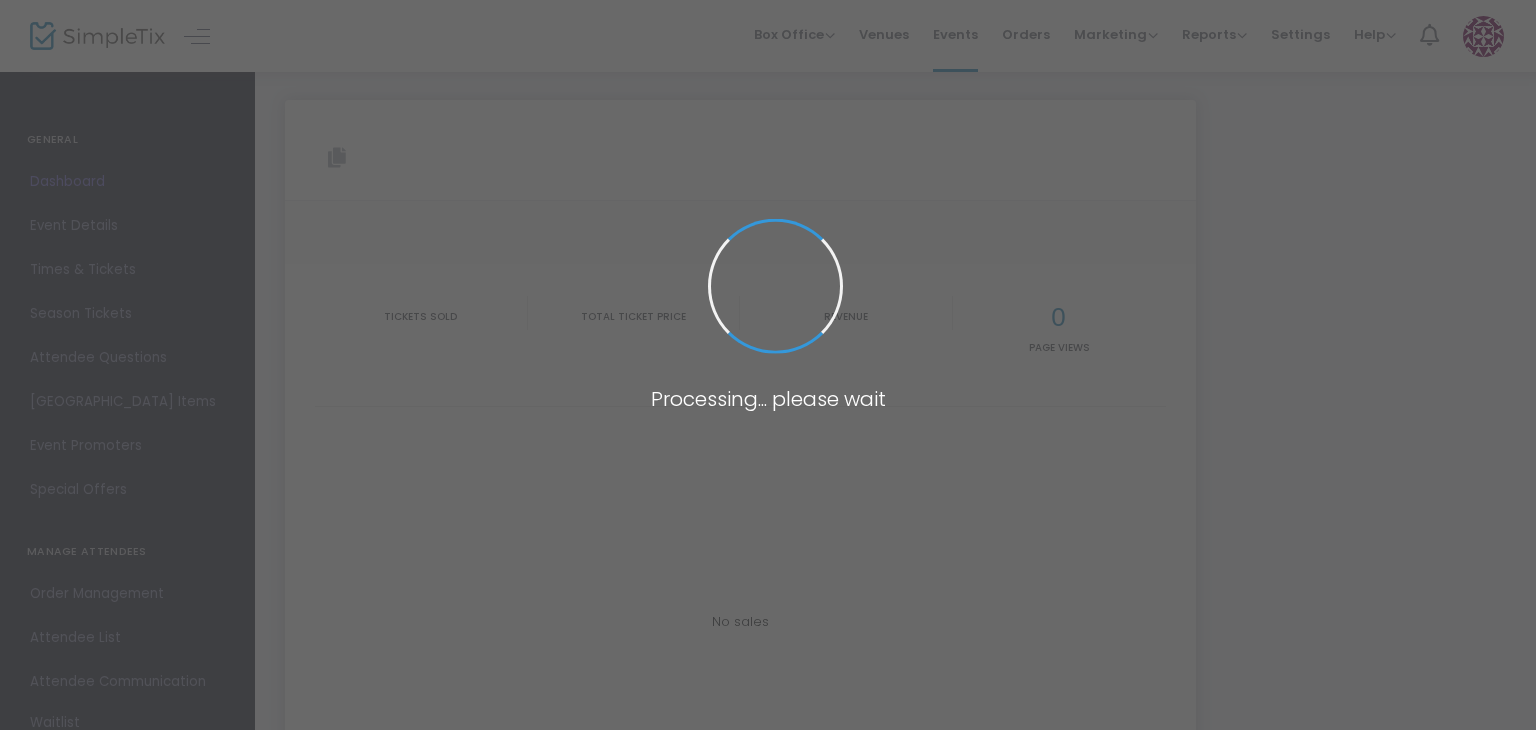 type on "[URL][DOMAIN_NAME][PERSON_NAME]" 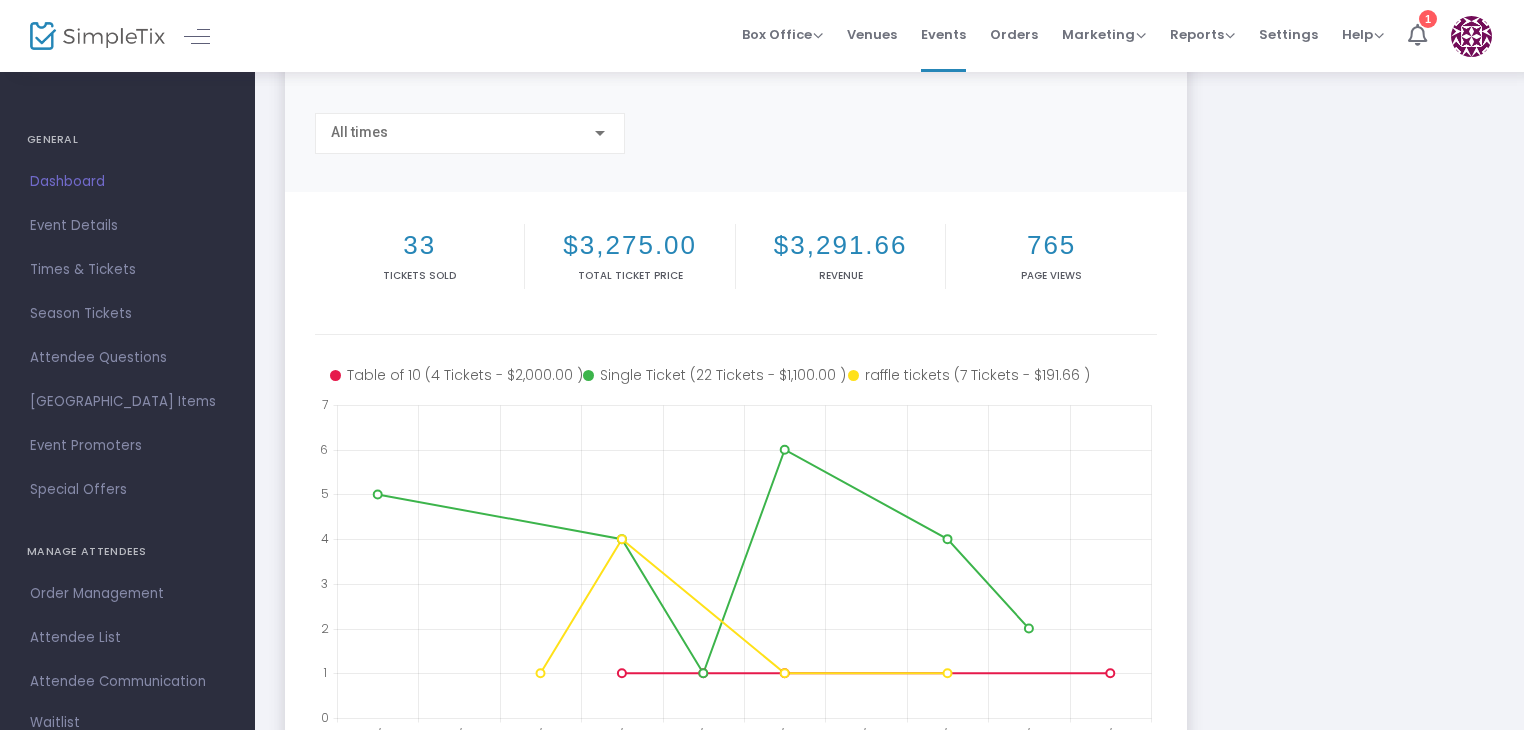 scroll, scrollTop: 259, scrollLeft: 0, axis: vertical 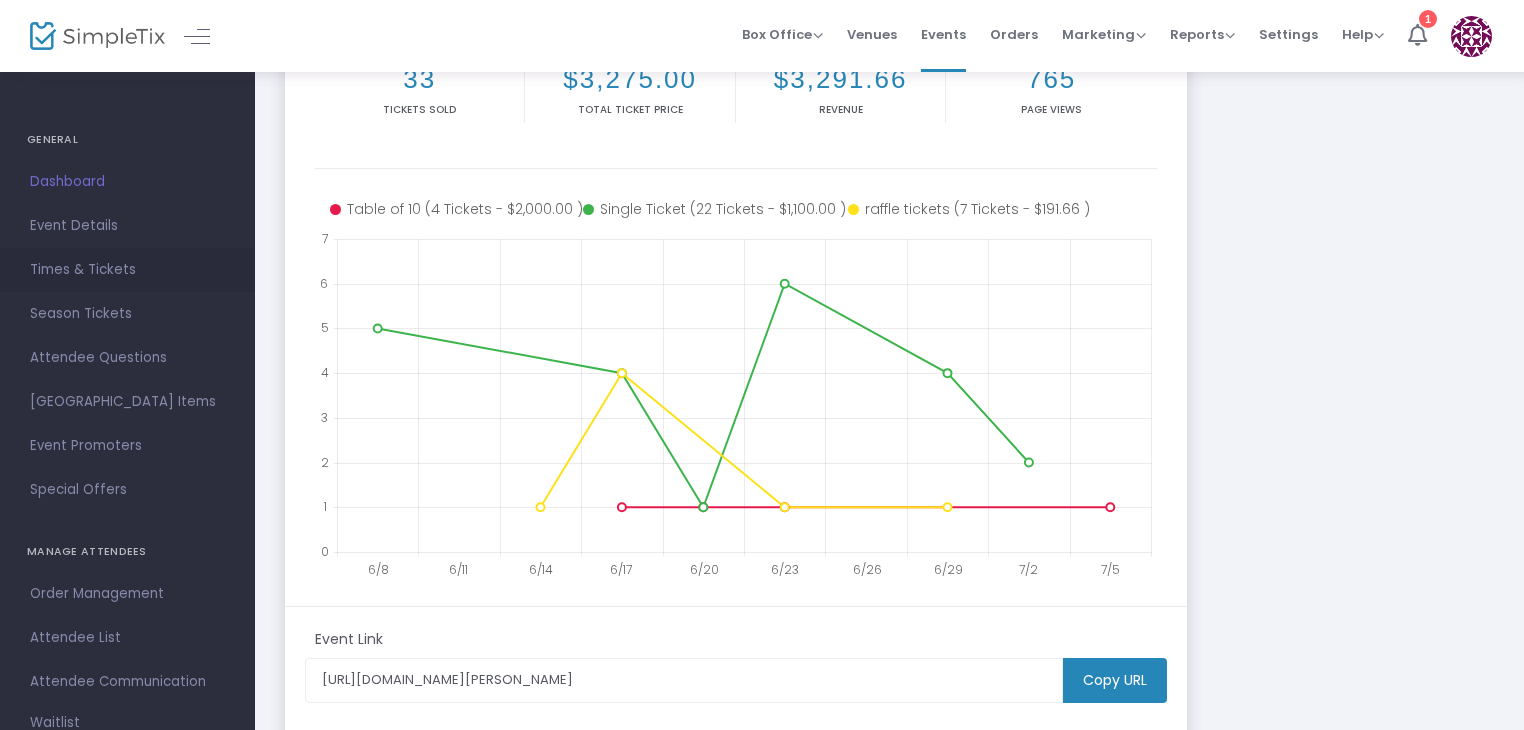 click on "Times & Tickets" at bounding box center [127, 270] 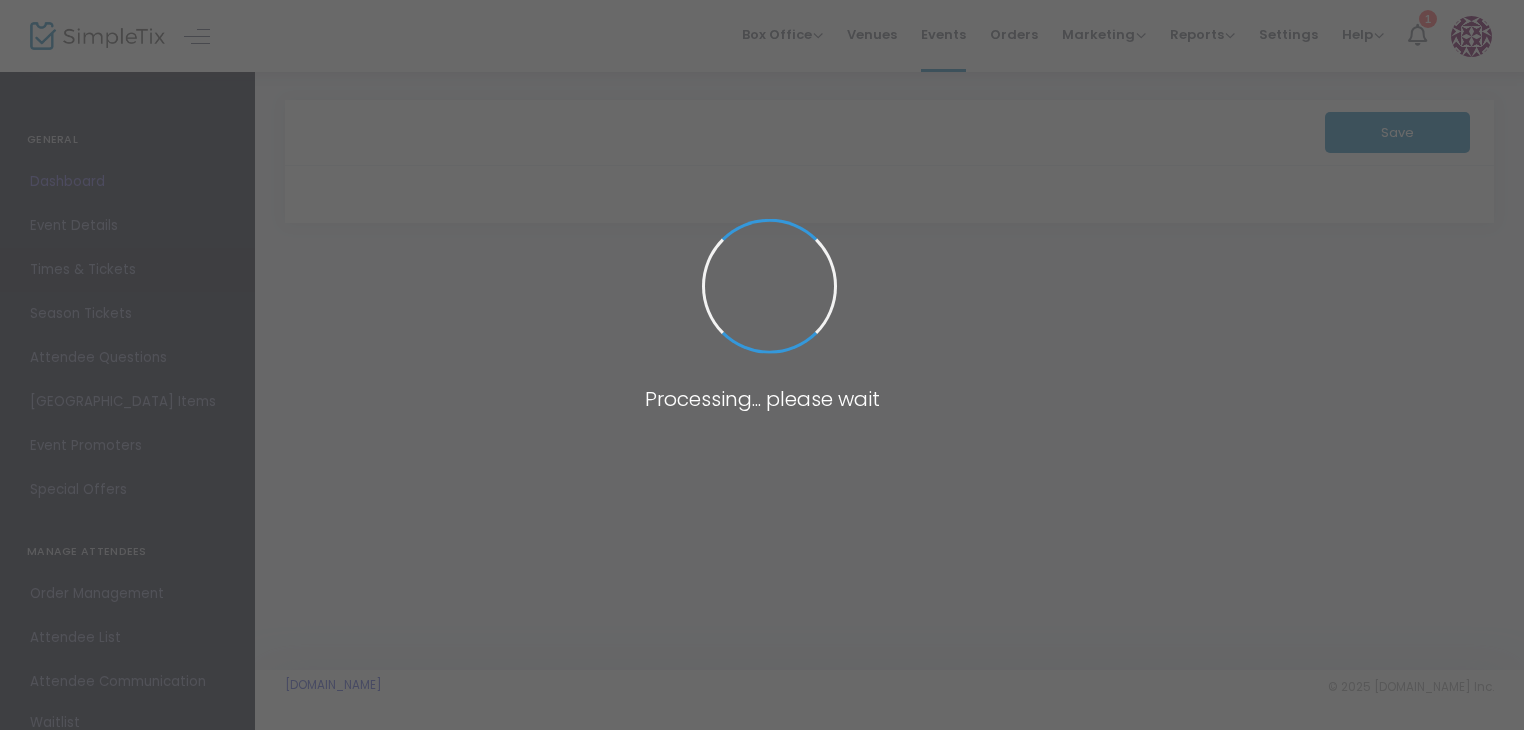 scroll, scrollTop: 0, scrollLeft: 0, axis: both 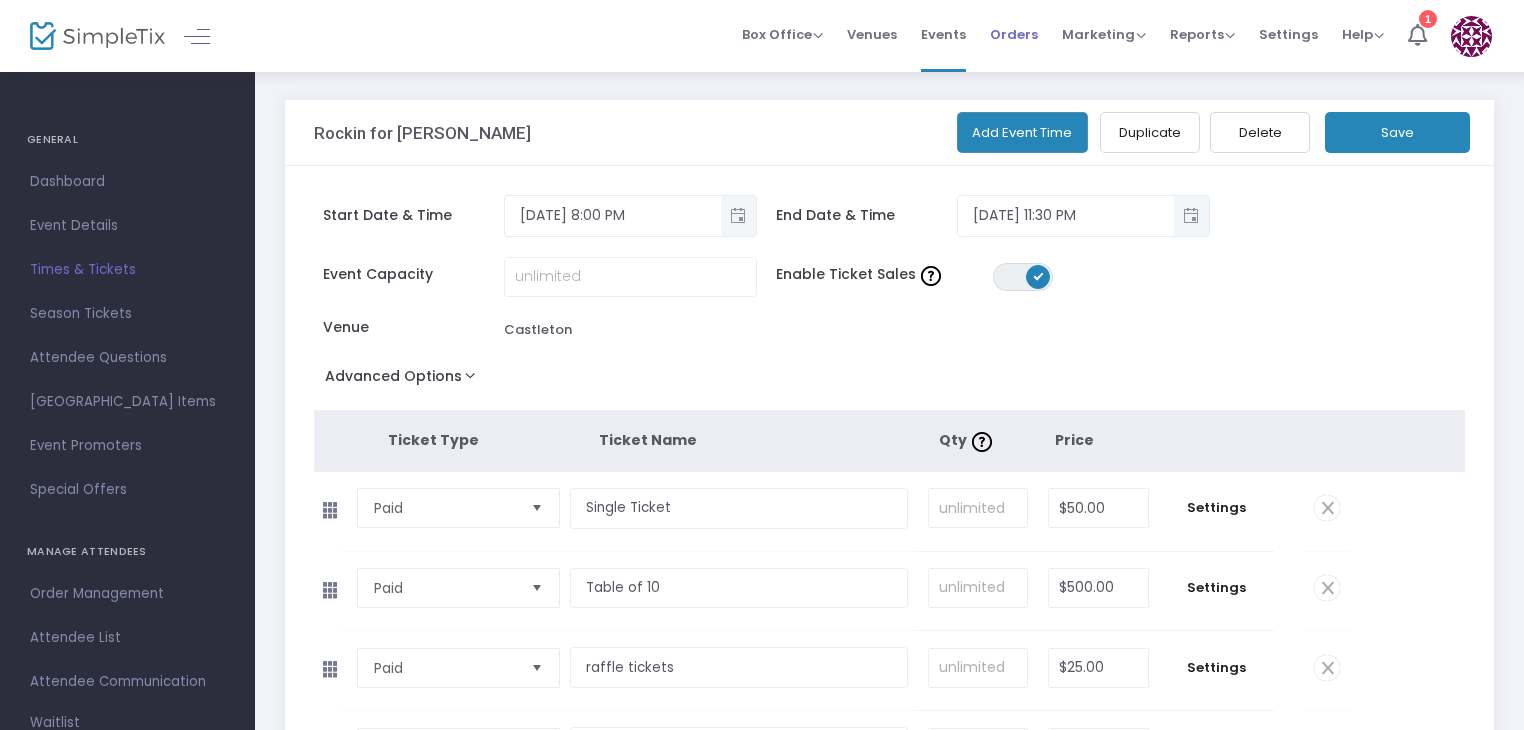 click on "Orders" at bounding box center (1014, 34) 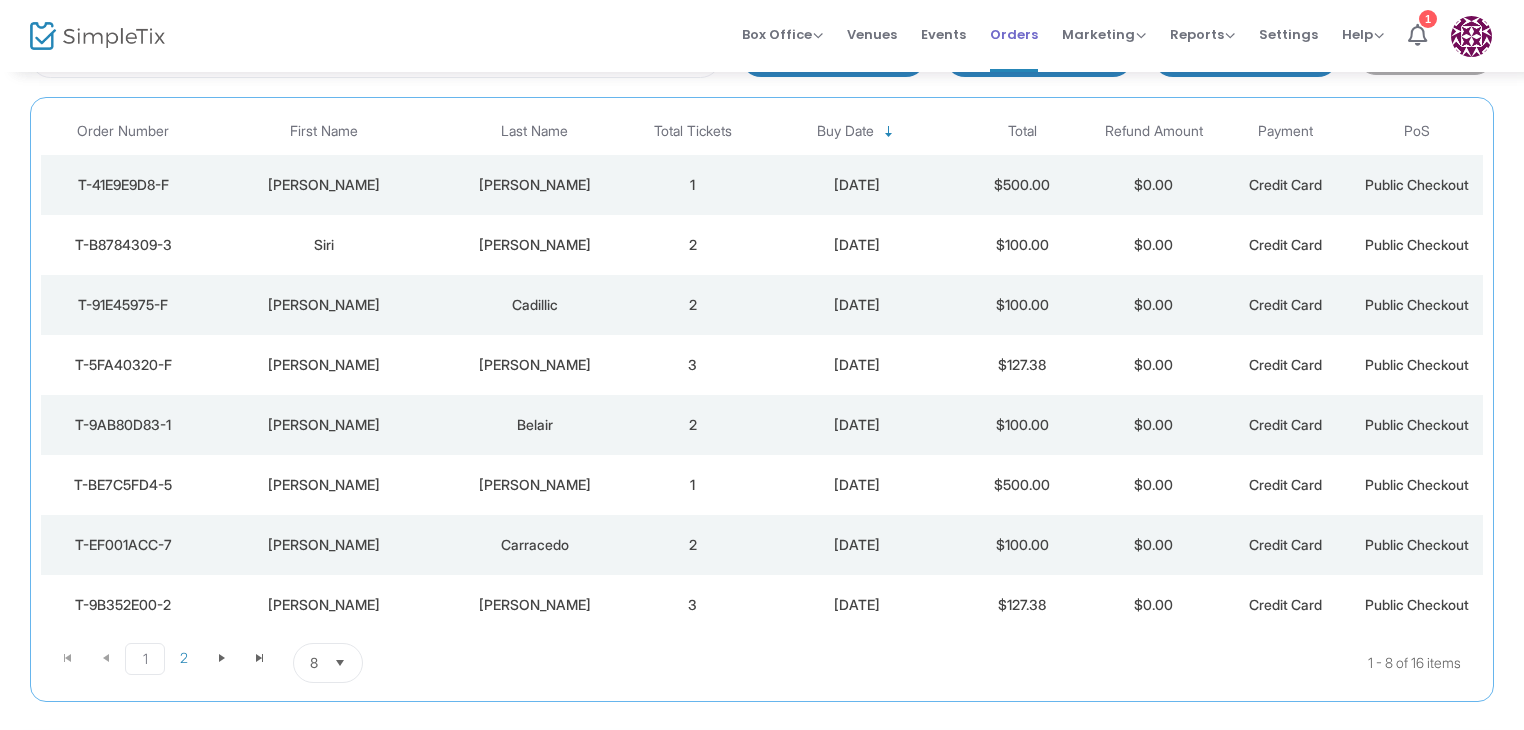scroll, scrollTop: 169, scrollLeft: 0, axis: vertical 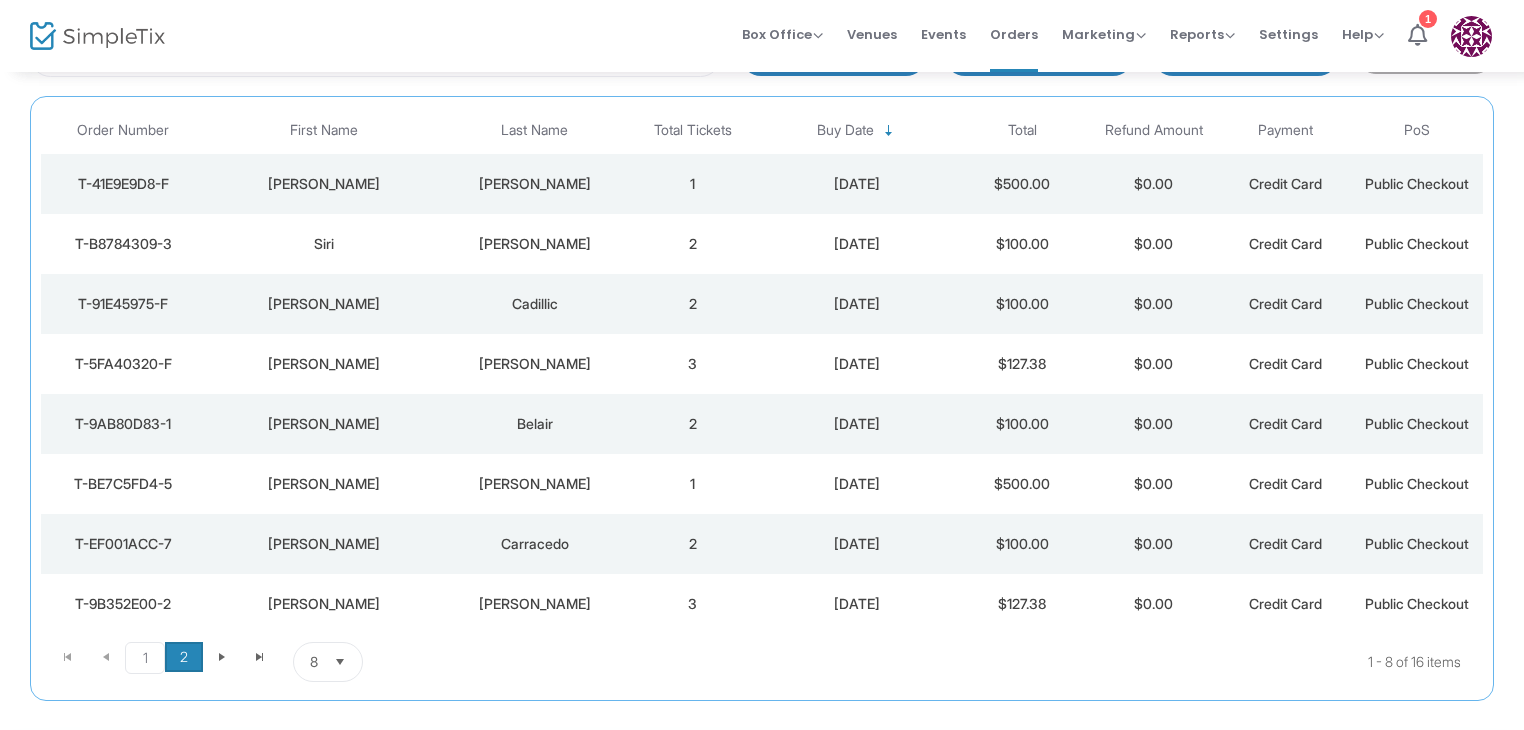 click on "2" 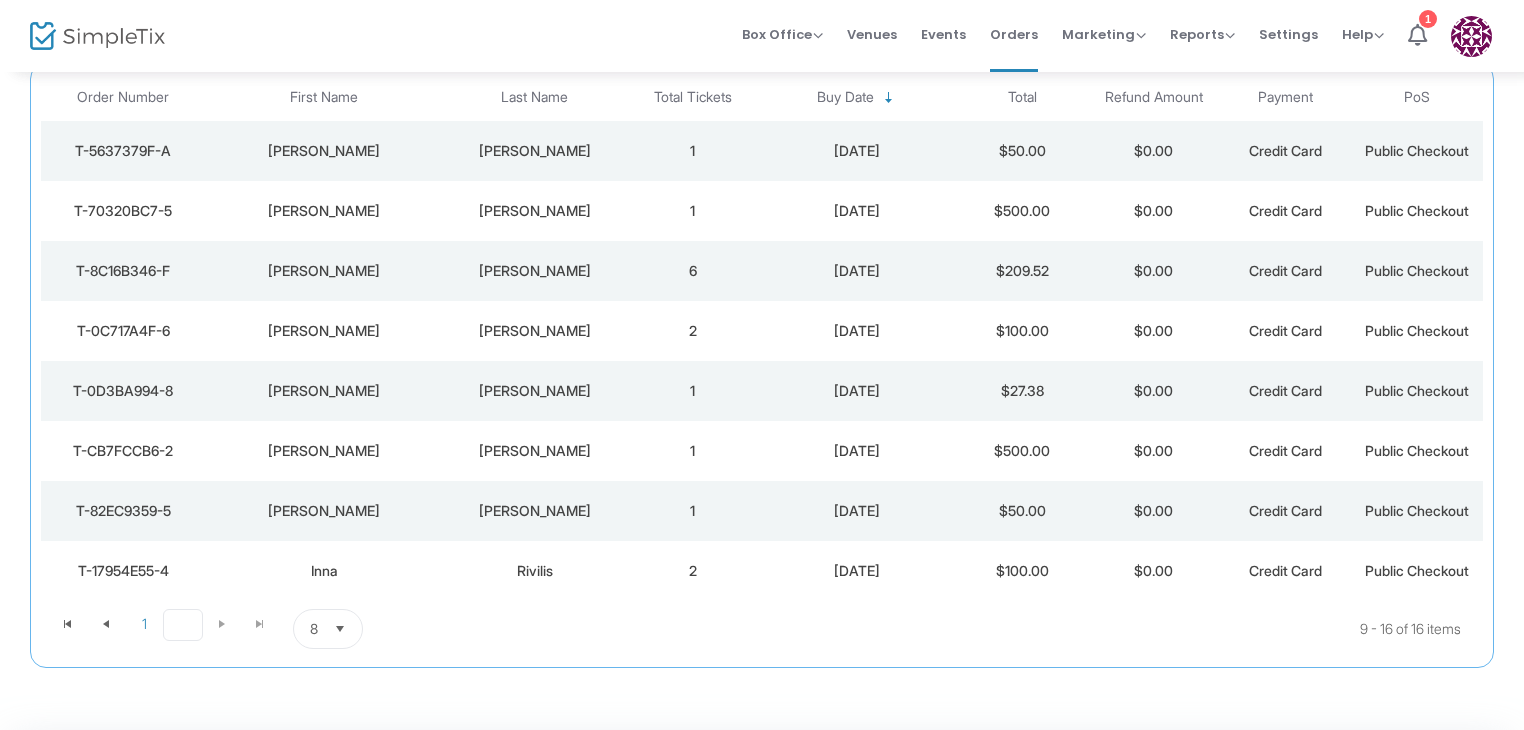 scroll, scrollTop: 200, scrollLeft: 0, axis: vertical 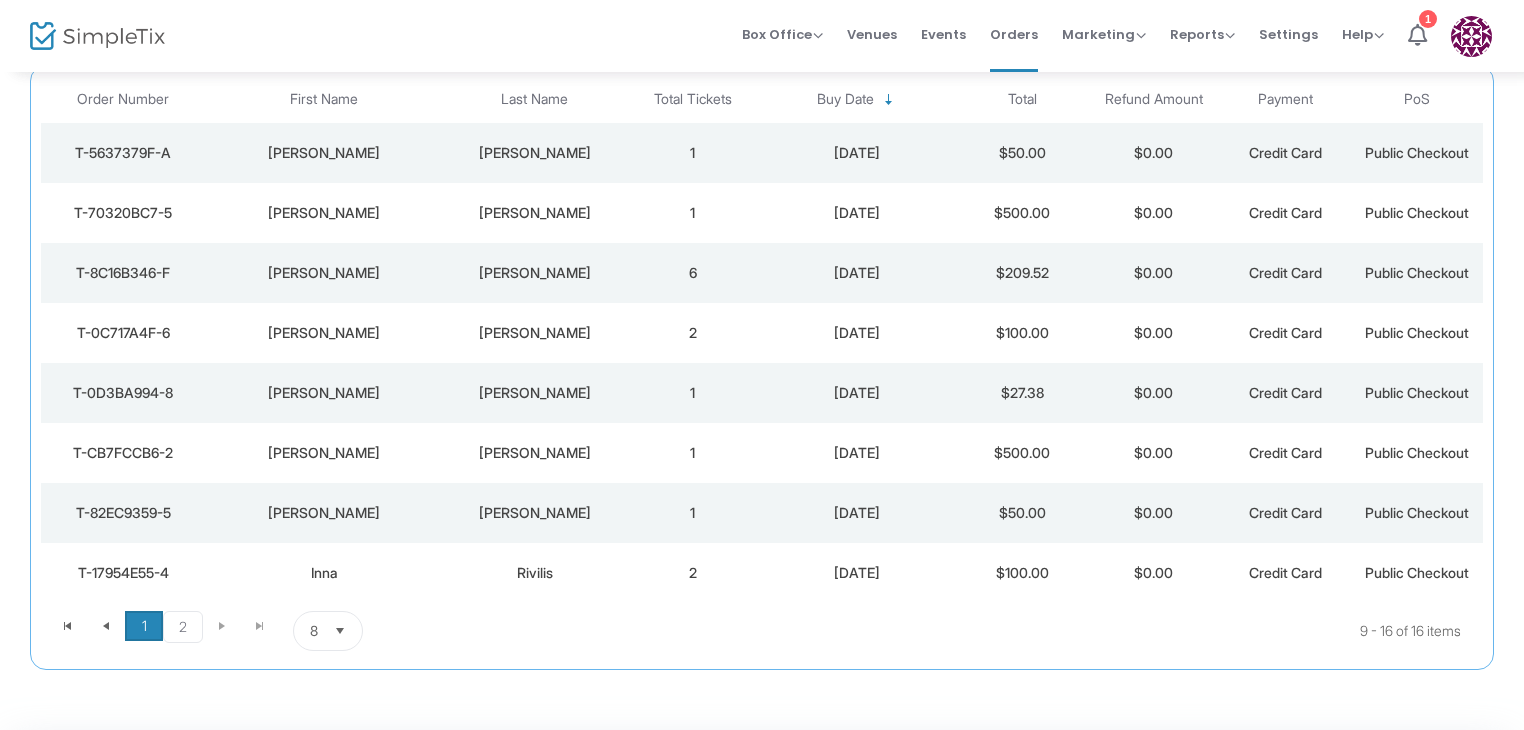 click on "1" 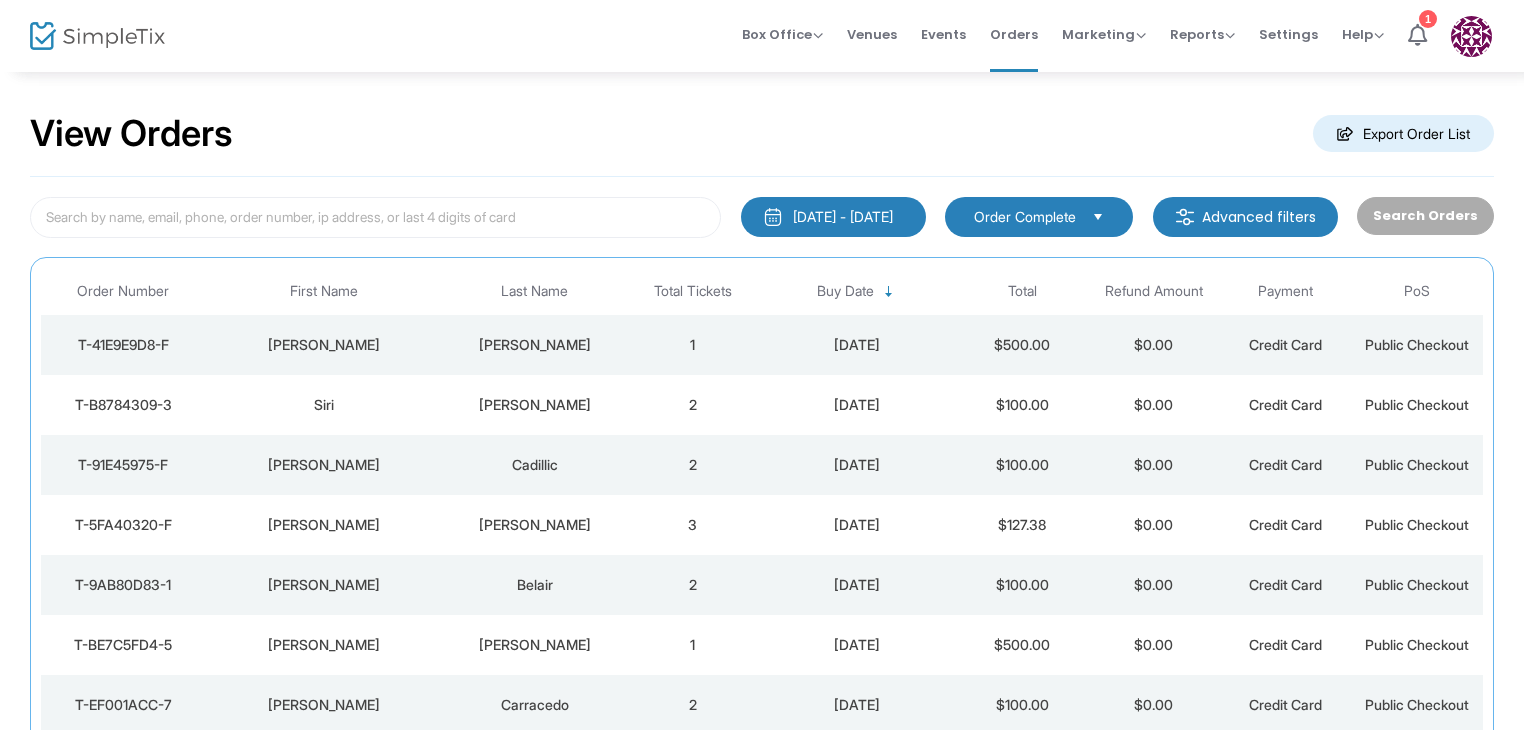 scroll, scrollTop: 0, scrollLeft: 0, axis: both 